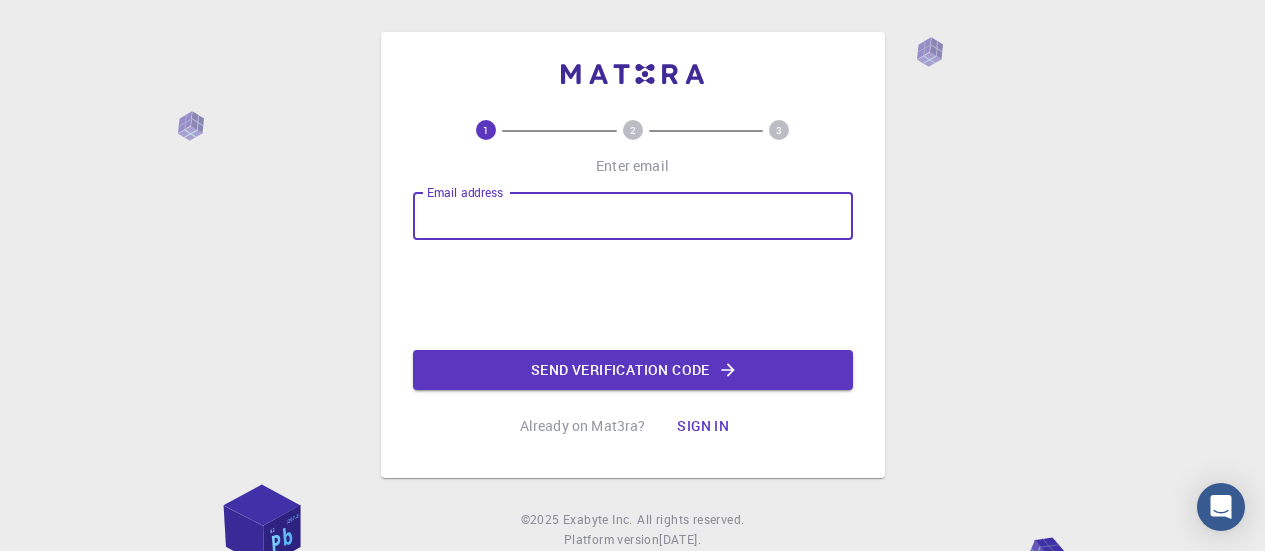 scroll, scrollTop: 0, scrollLeft: 0, axis: both 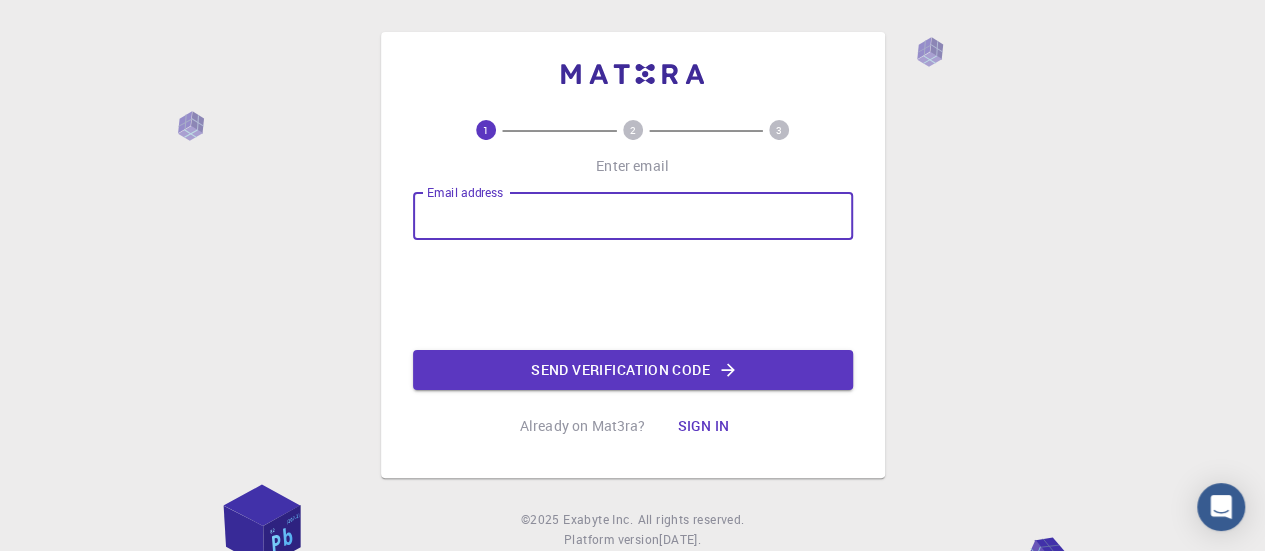 type on "[EMAIL_ADDRESS][DOMAIN_NAME]" 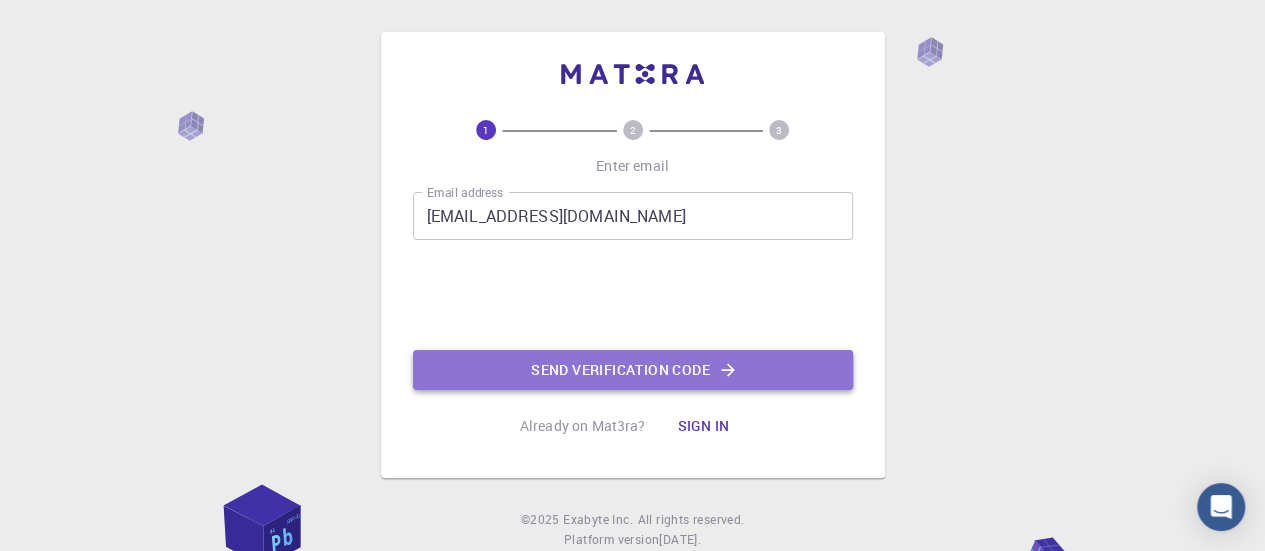 click on "Send verification code" 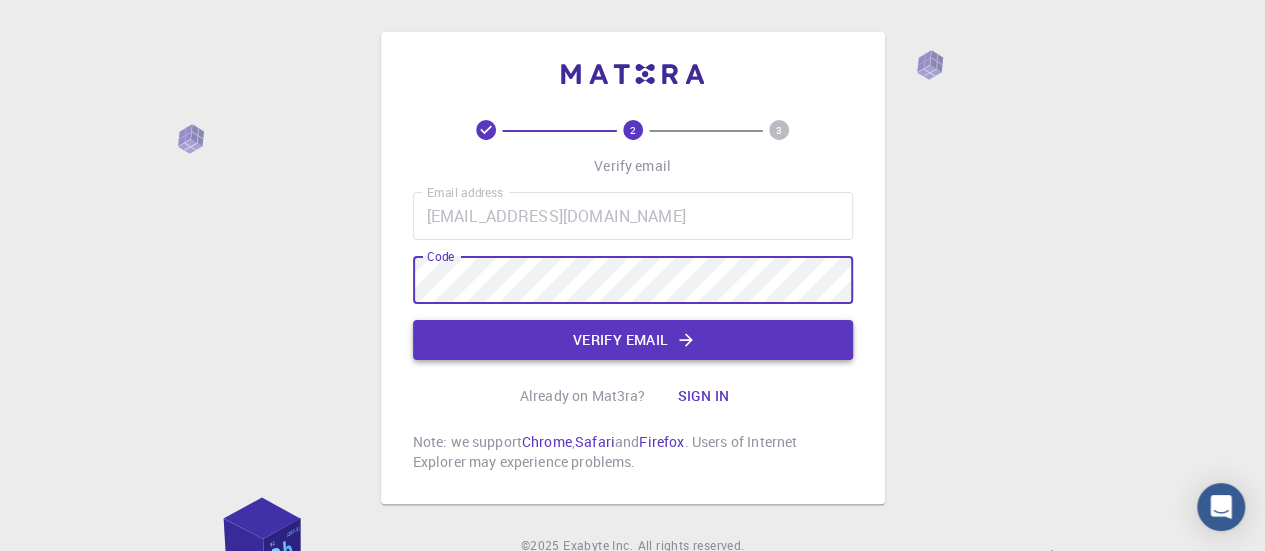 click on "Verify email" 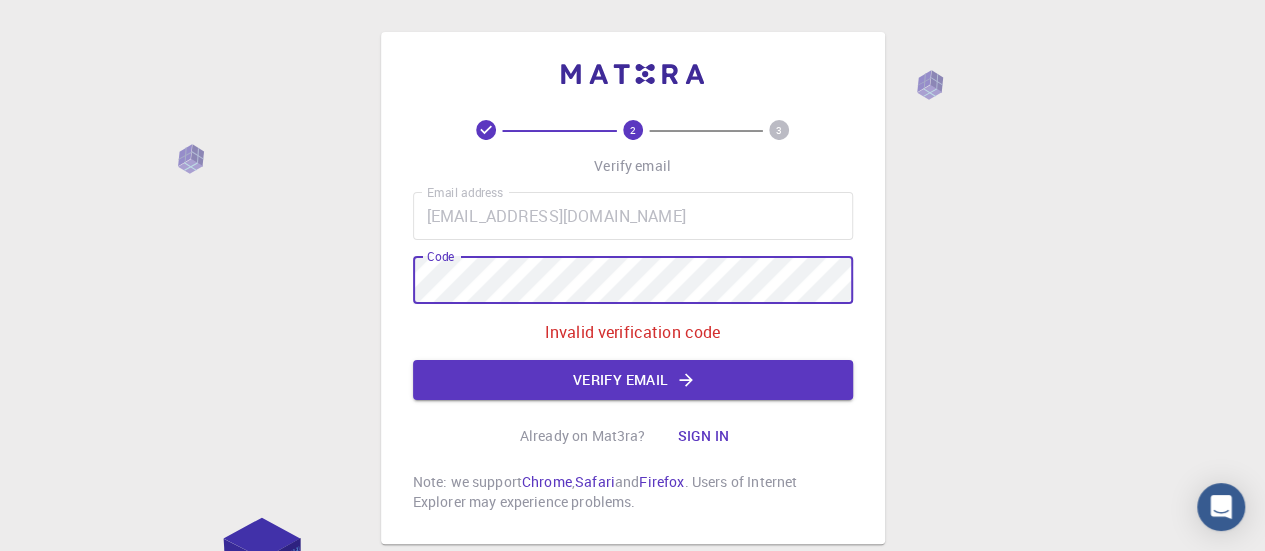 click on "2 3 Verify email Email address [EMAIL_ADDRESS][DOMAIN_NAME] Email address Code Code Invalid verification code Verify email Already on Mat3ra? Sign in Note: we support  Chrome ,  Safari  and  Firefox . Users of Internet Explorer may experience problems. ©  2025   Exabyte Inc.   All rights reserved. Platform version  [DATE] . Documentation Video Tutorials Terms of service Privacy statement" at bounding box center [632, 338] 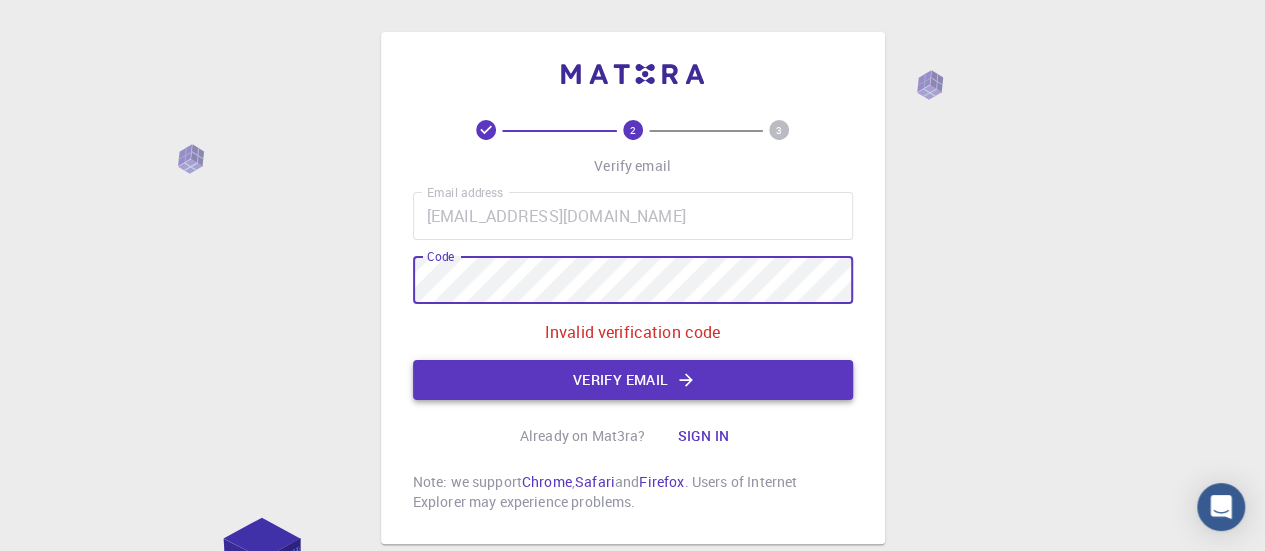 click on "Verify email" at bounding box center [633, 380] 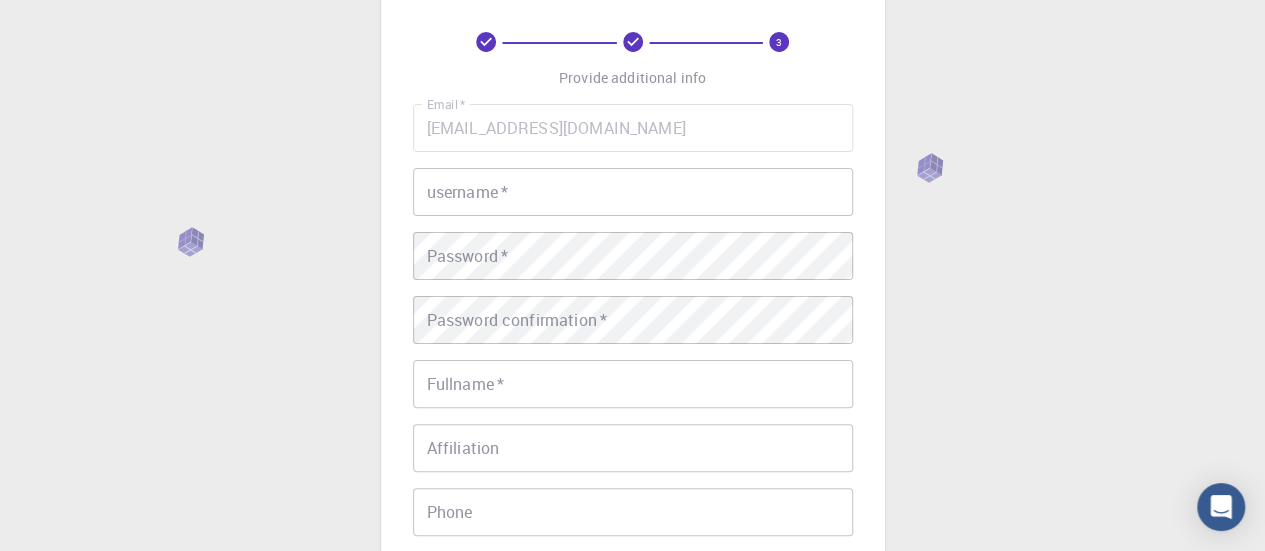 scroll, scrollTop: 68, scrollLeft: 0, axis: vertical 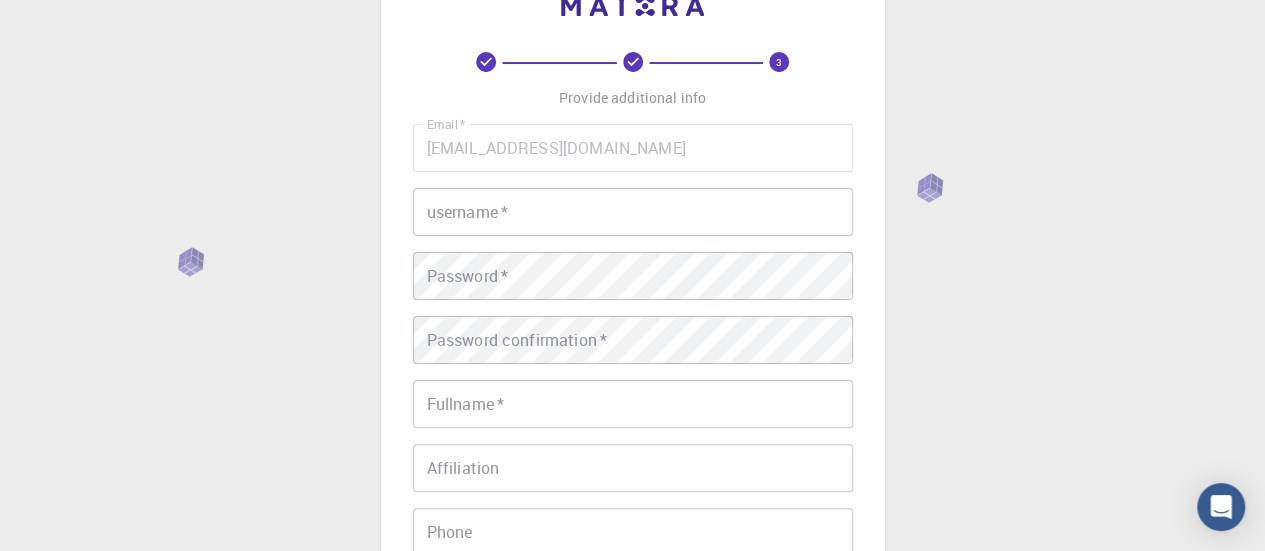 click on "username   *" at bounding box center (633, 212) 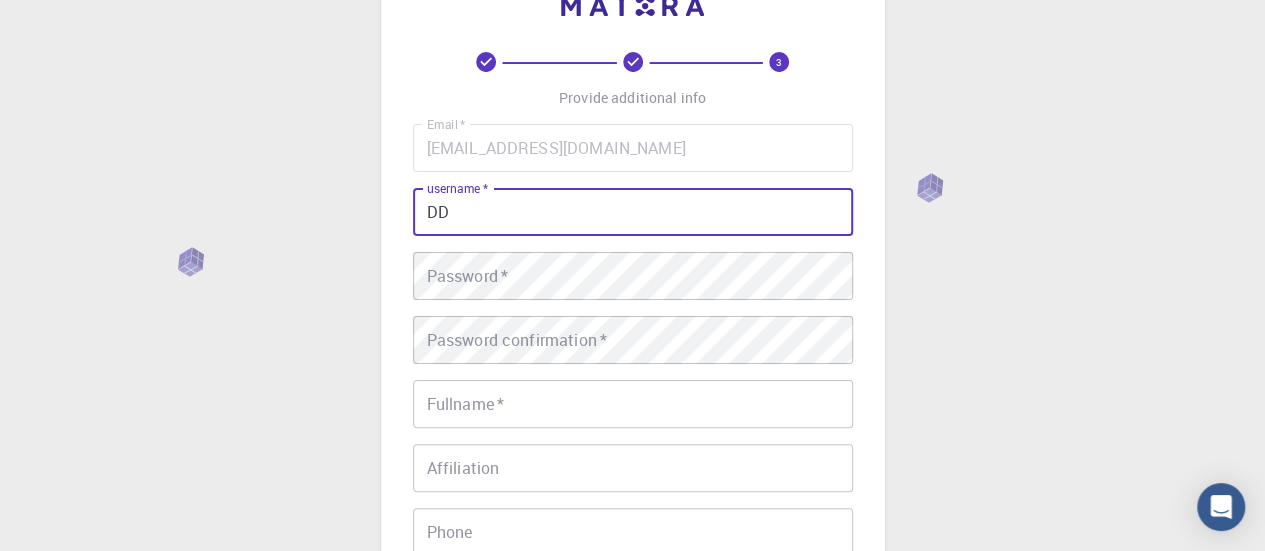 type on "DD" 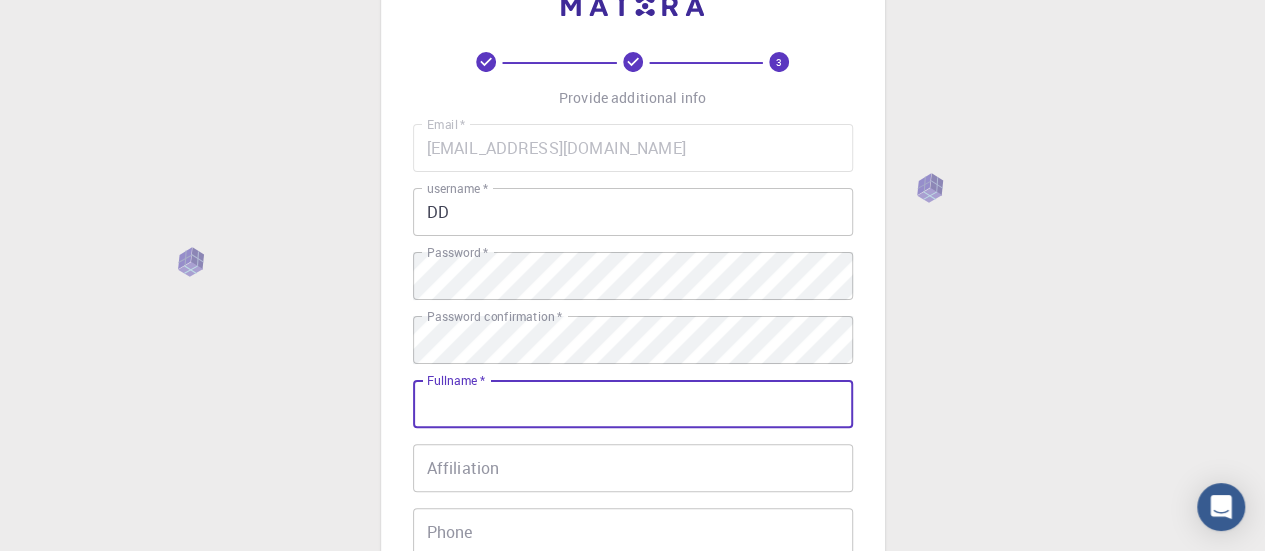 click on "Fullname   *" at bounding box center (633, 404) 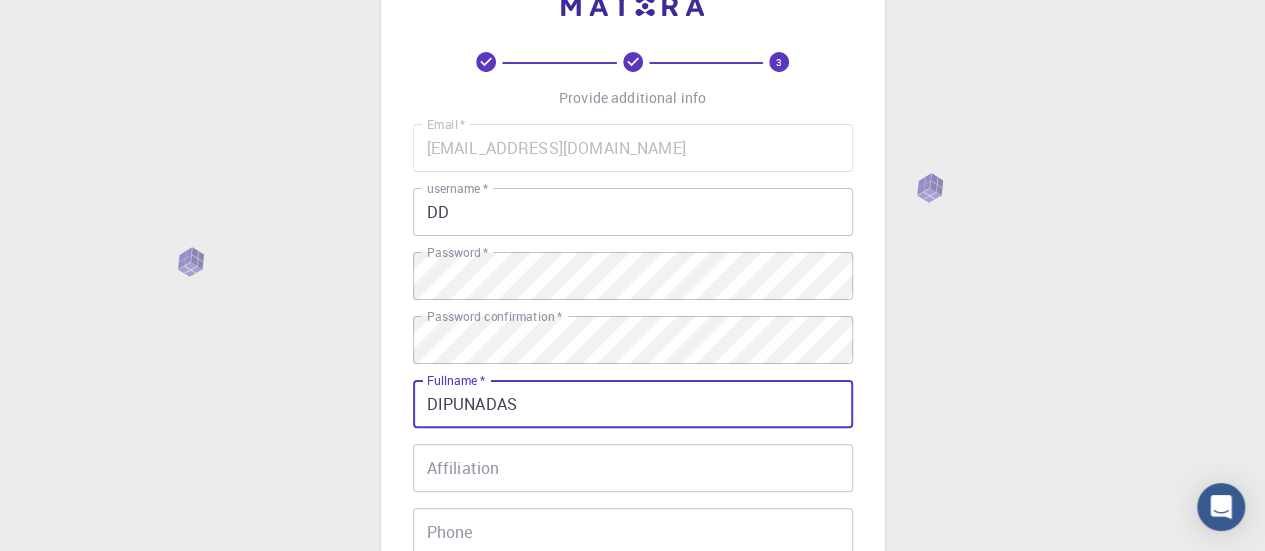 type on "DIPUNADAS" 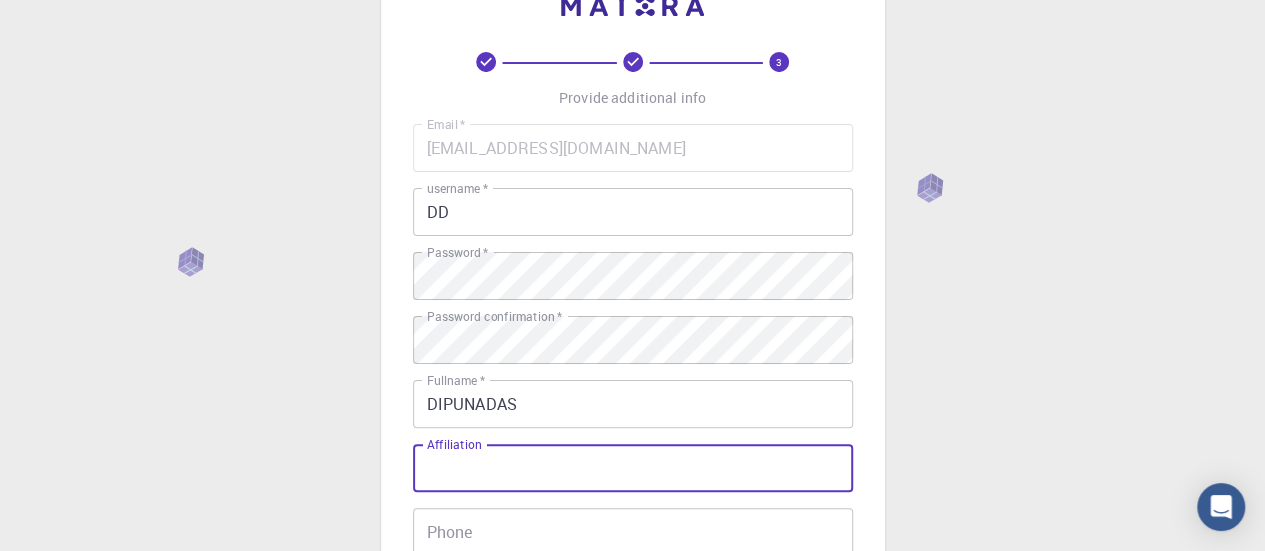 click on "Affiliation" at bounding box center (633, 468) 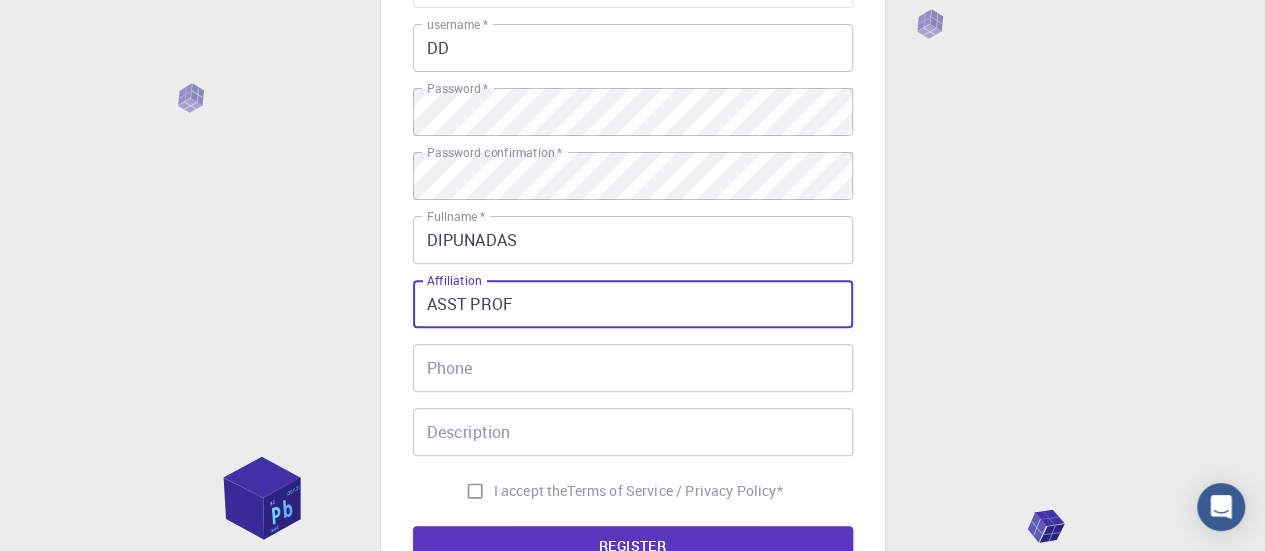 scroll, scrollTop: 368, scrollLeft: 0, axis: vertical 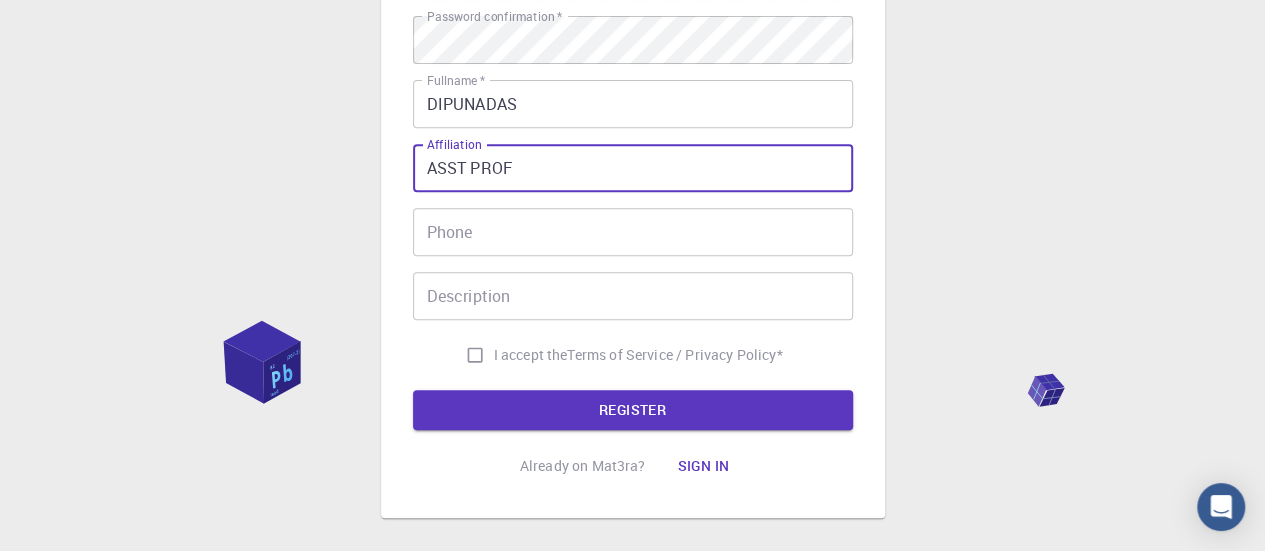 type on "ASST PROF" 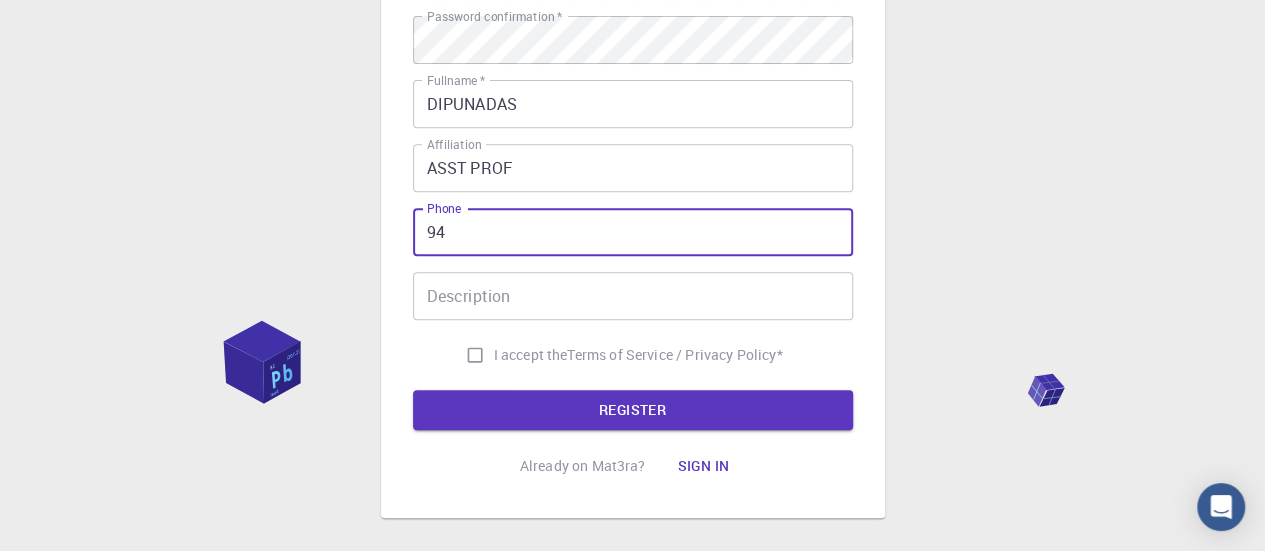 type on "9" 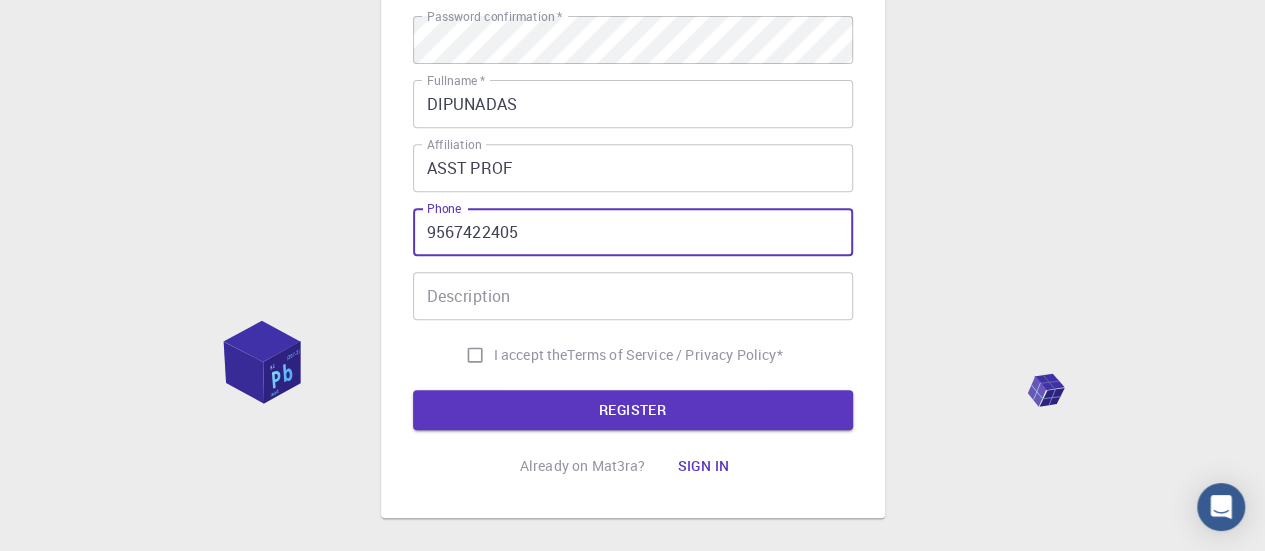 type on "9567422405" 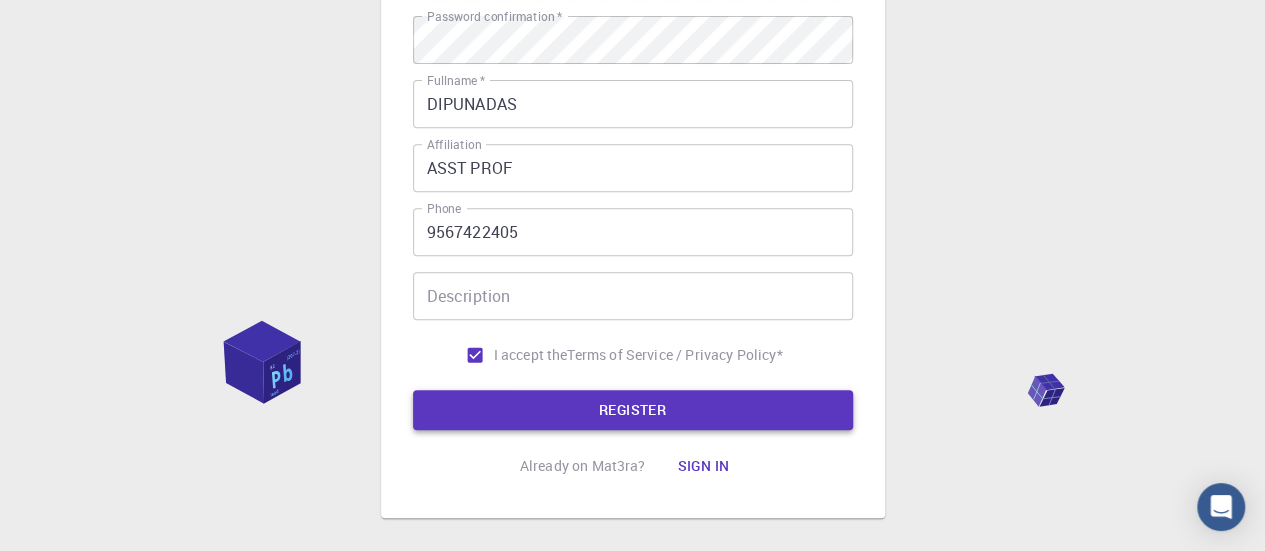 click on "REGISTER" at bounding box center (633, 410) 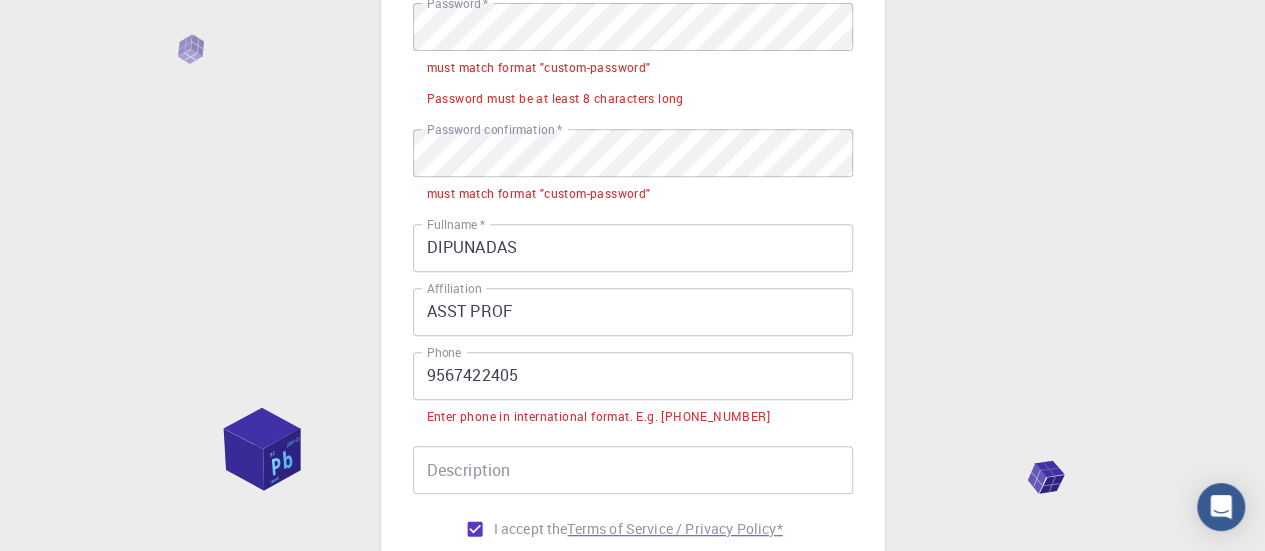 scroll, scrollTop: 481, scrollLeft: 0, axis: vertical 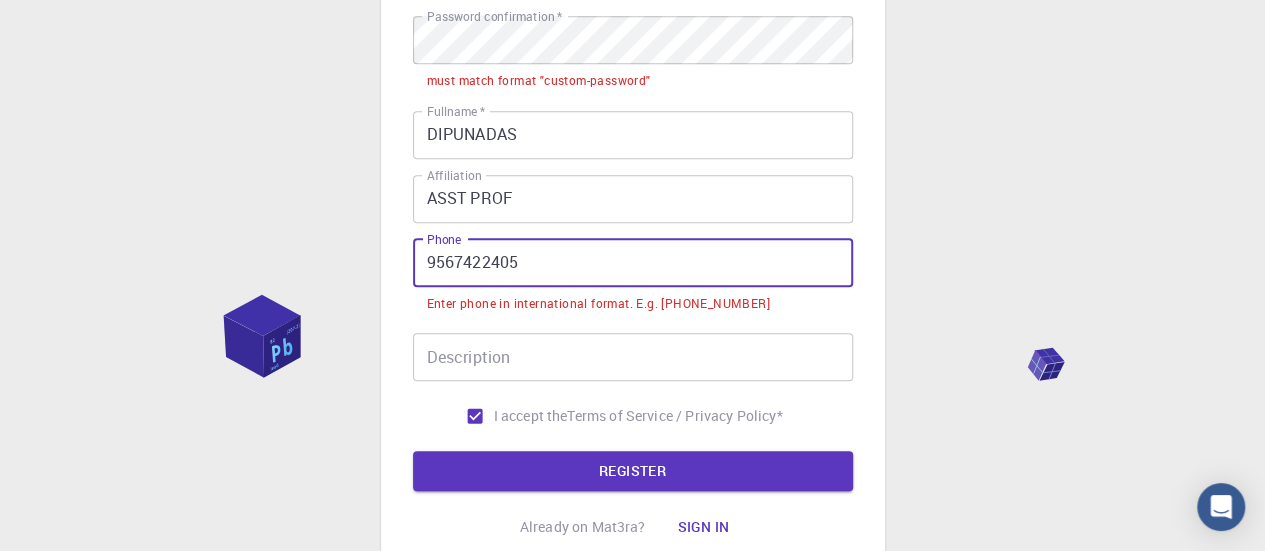 click on "9567422405" at bounding box center (633, 263) 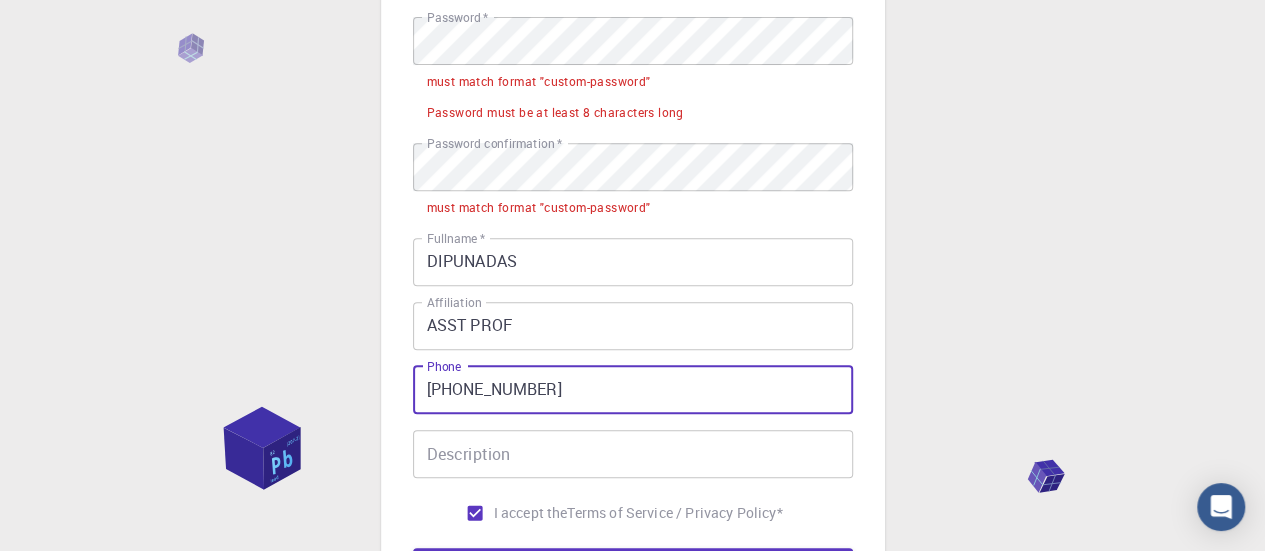 scroll, scrollTop: 181, scrollLeft: 0, axis: vertical 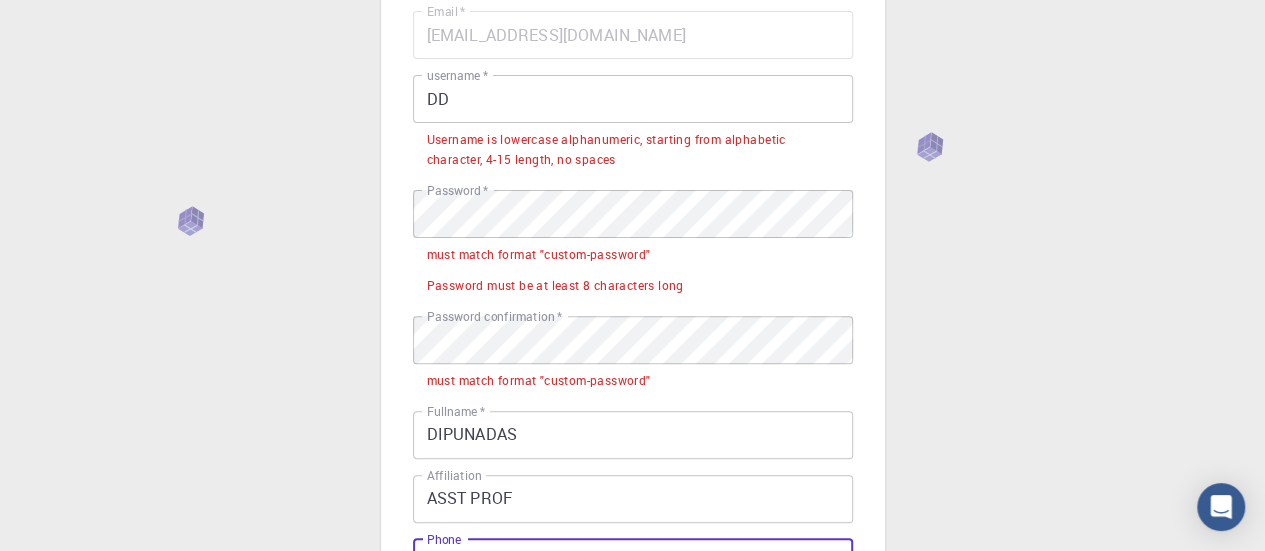 type on "[PHONE_NUMBER]" 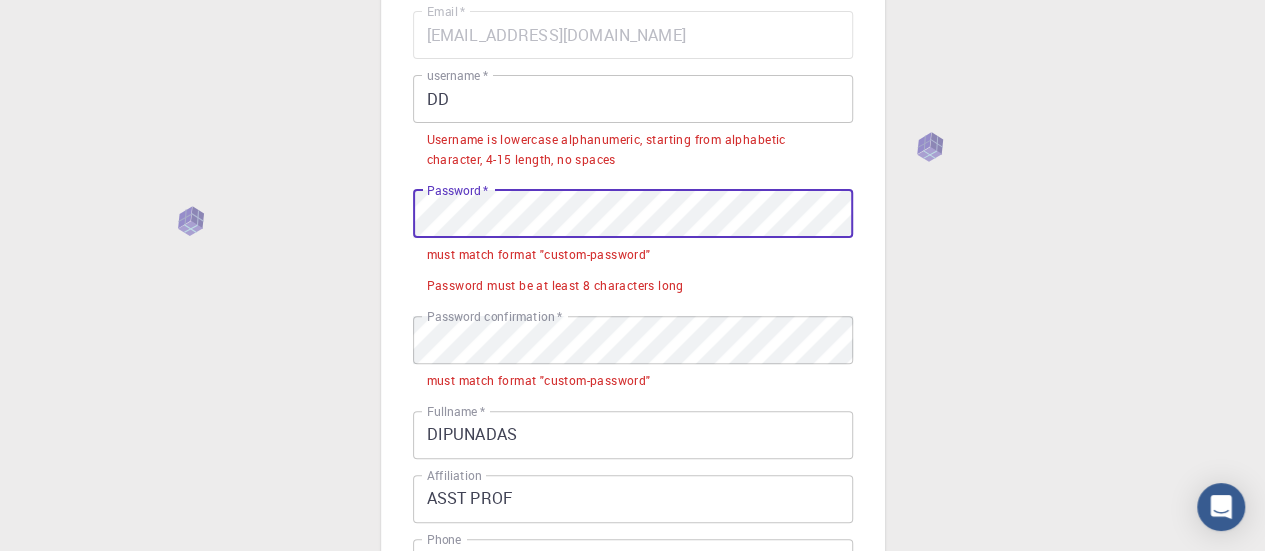 click on "3 Provide additional info Email   * [EMAIL_ADDRESS][DOMAIN_NAME] Email   * username   * DD username   * Username is lowercase alphanumeric, starting from alphabetic character, 4-15 length, no spaces Password   * Password   * must match format "custom-password" Password must be at least 8 characters long Password confirmation   * Password confirmation   * must match format "custom-password" Fullname   * DIPUNADAS Fullname   * Affiliation ASST PROF Affiliation Phone [PHONE_NUMBER] Phone Description Description I accept the  Terms of Service / Privacy Policy  * REGISTER Already on Mat3ra? Sign in ©  2025   Exabyte Inc.   All rights reserved. Platform version  [DATE] . Documentation Video Tutorials Terms of service Privacy statement" at bounding box center [632, 399] 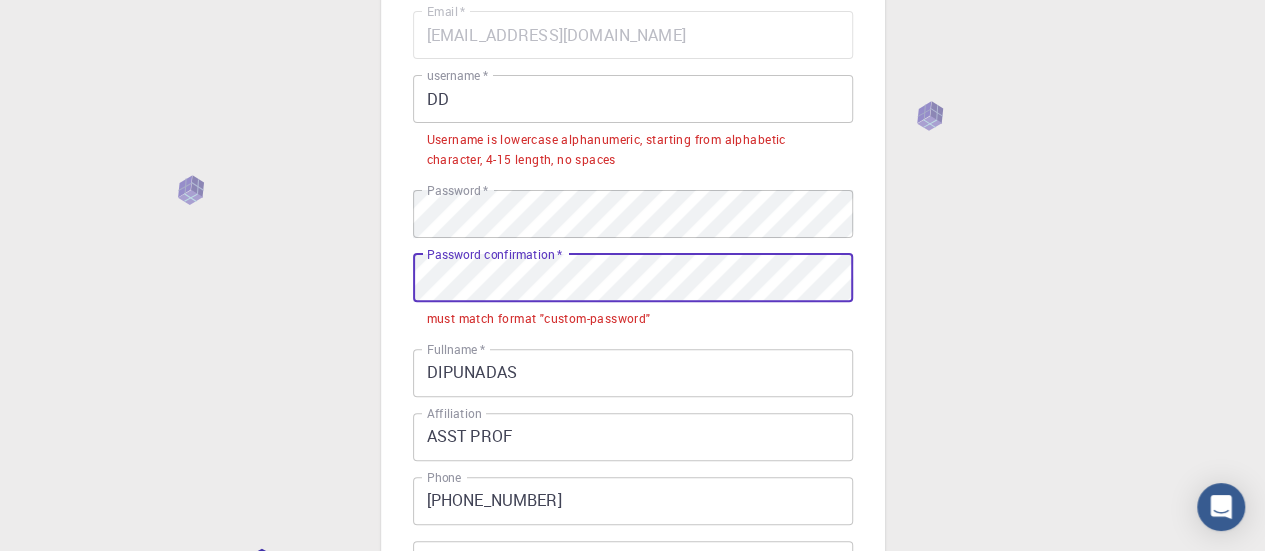 click on "3 Provide additional info Email   * [EMAIL_ADDRESS][DOMAIN_NAME] Email   * username   * DD username   * Username is lowercase alphanumeric, starting from alphabetic character, 4-15 length, no spaces Password   * Password   * Password confirmation   * Password confirmation   * must match format "custom-password" Fullname   * DIPUNADAS Fullname   * Affiliation ASST PROF Affiliation Phone [PHONE_NUMBER] Phone Description Description I accept the  Terms of Service / Privacy Policy  * REGISTER Already on Mat3ra? Sign in ©  2025   Exabyte Inc.   All rights reserved. Platform version  [DATE] . Documentation Video Tutorials Terms of service Privacy statement" at bounding box center (632, 368) 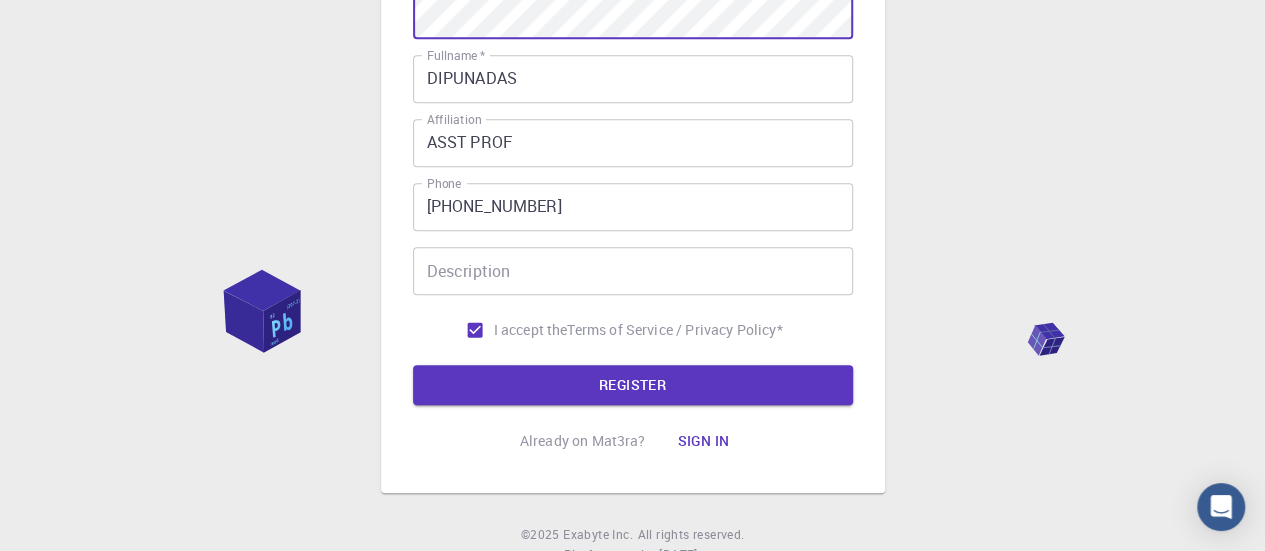 scroll, scrollTop: 519, scrollLeft: 0, axis: vertical 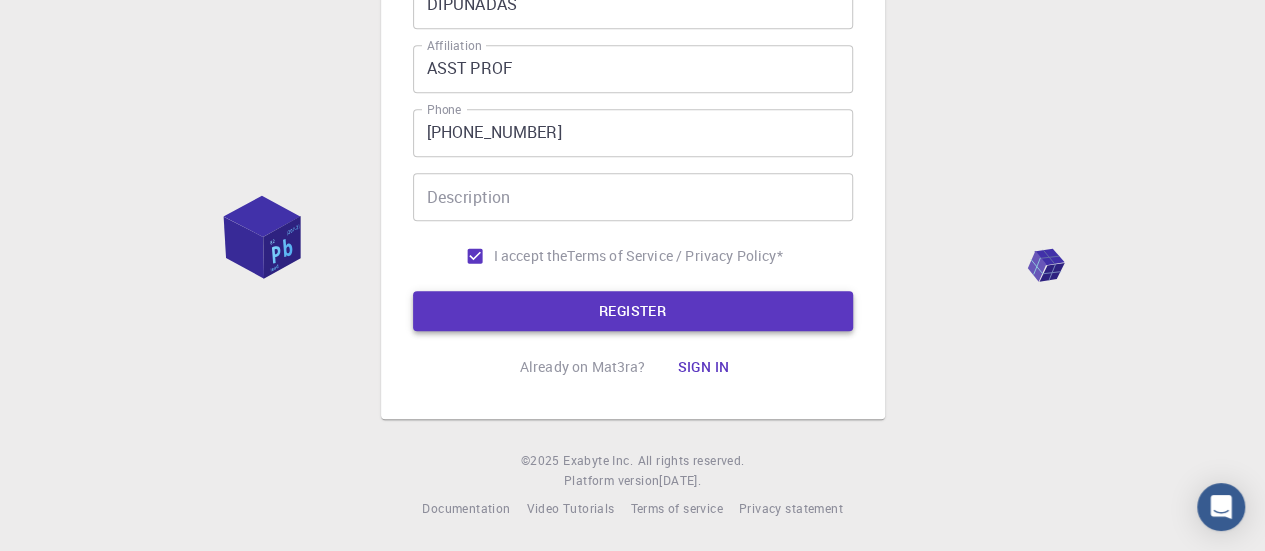 click on "REGISTER" at bounding box center [633, 311] 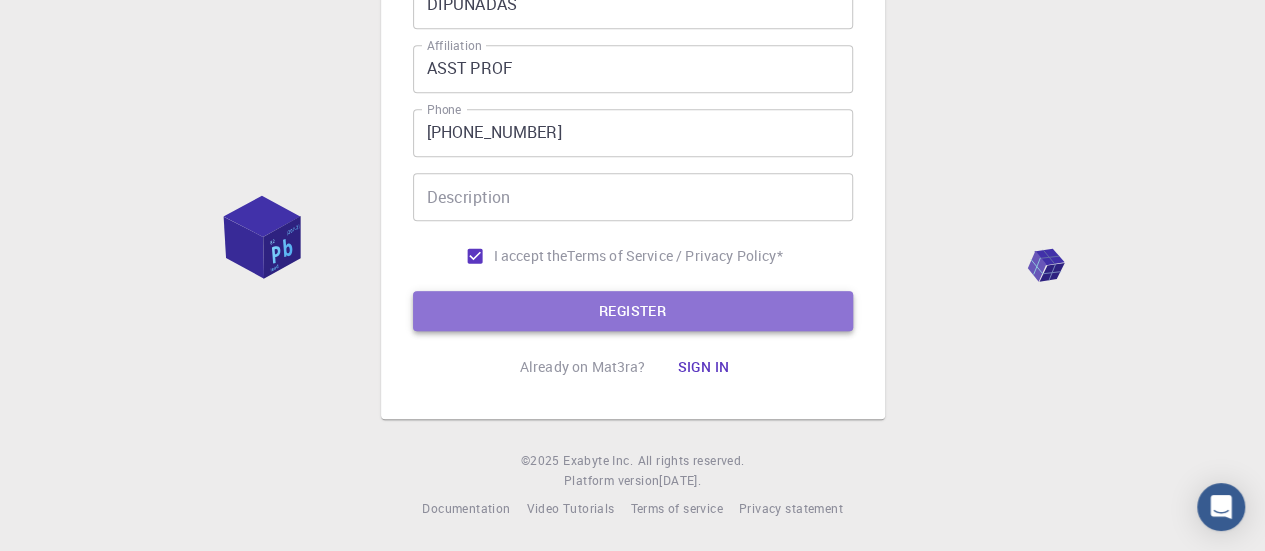 click on "REGISTER" at bounding box center (633, 311) 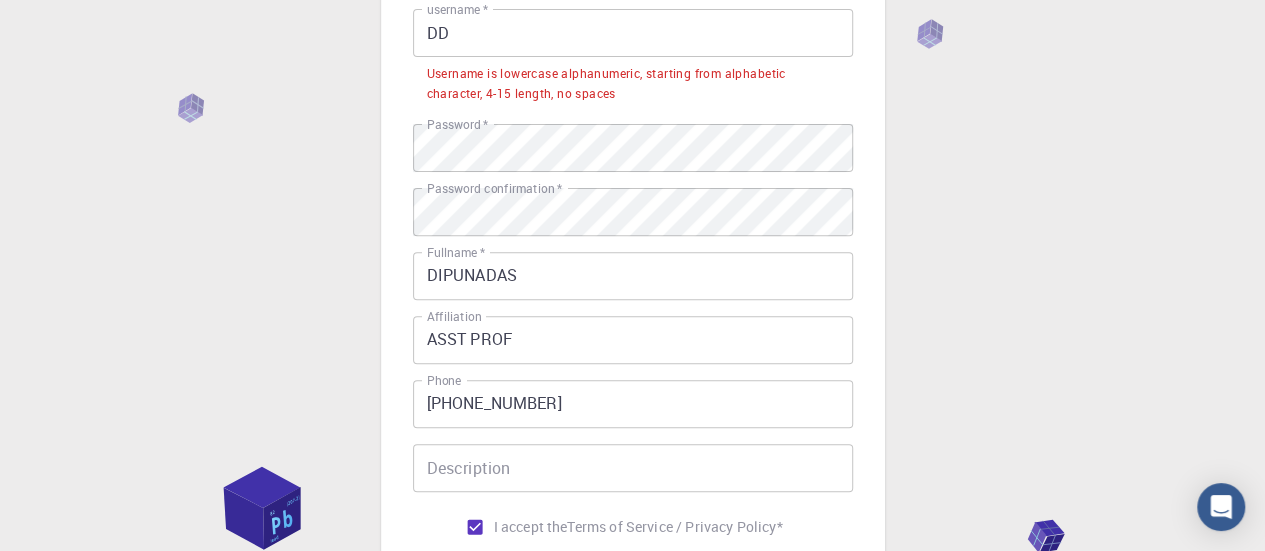 scroll, scrollTop: 119, scrollLeft: 0, axis: vertical 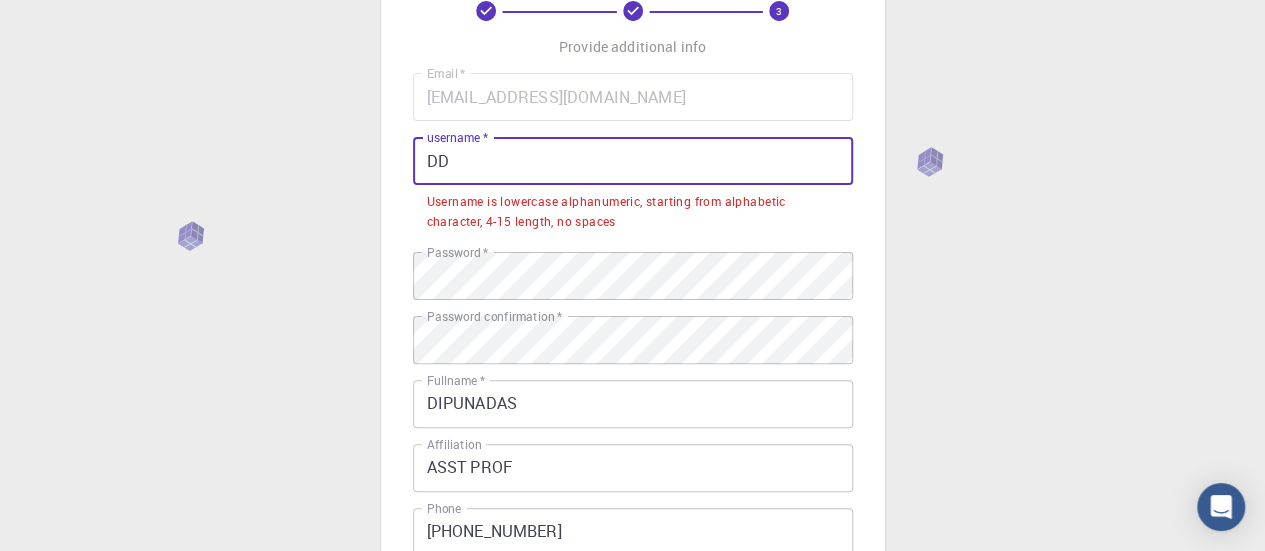 drag, startPoint x: 493, startPoint y: 168, endPoint x: 373, endPoint y: 137, distance: 123.9395 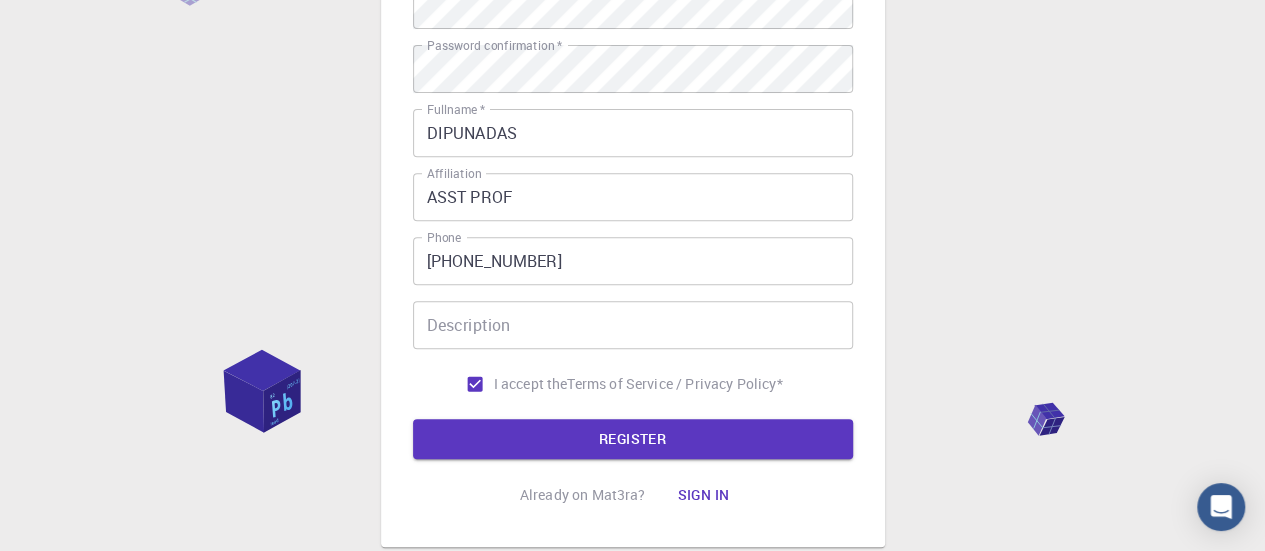 scroll, scrollTop: 468, scrollLeft: 0, axis: vertical 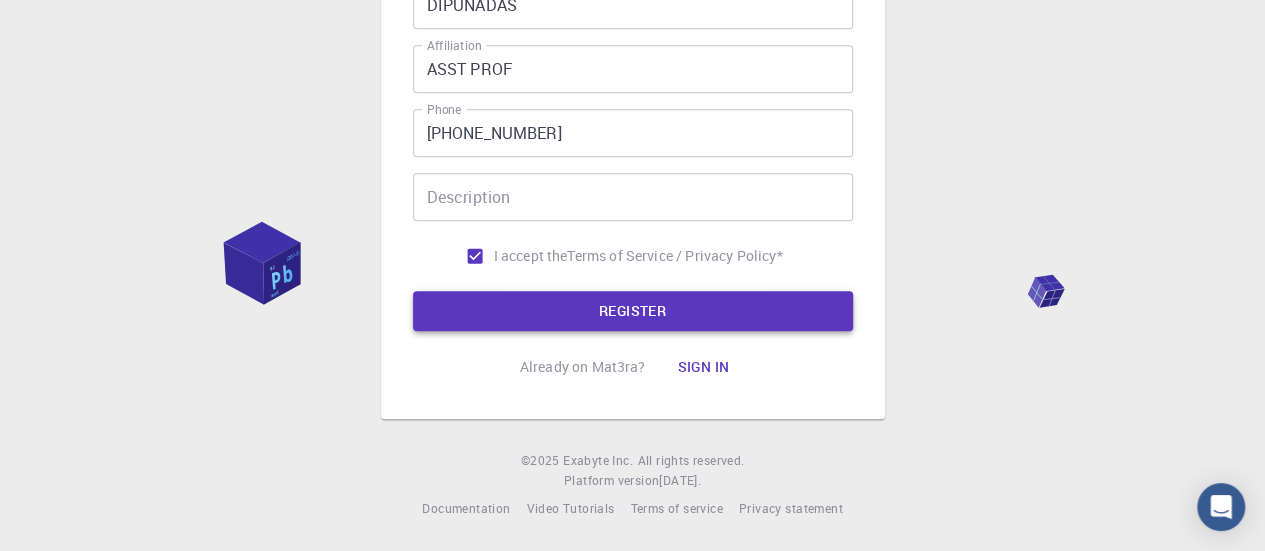 type on "dipunadas" 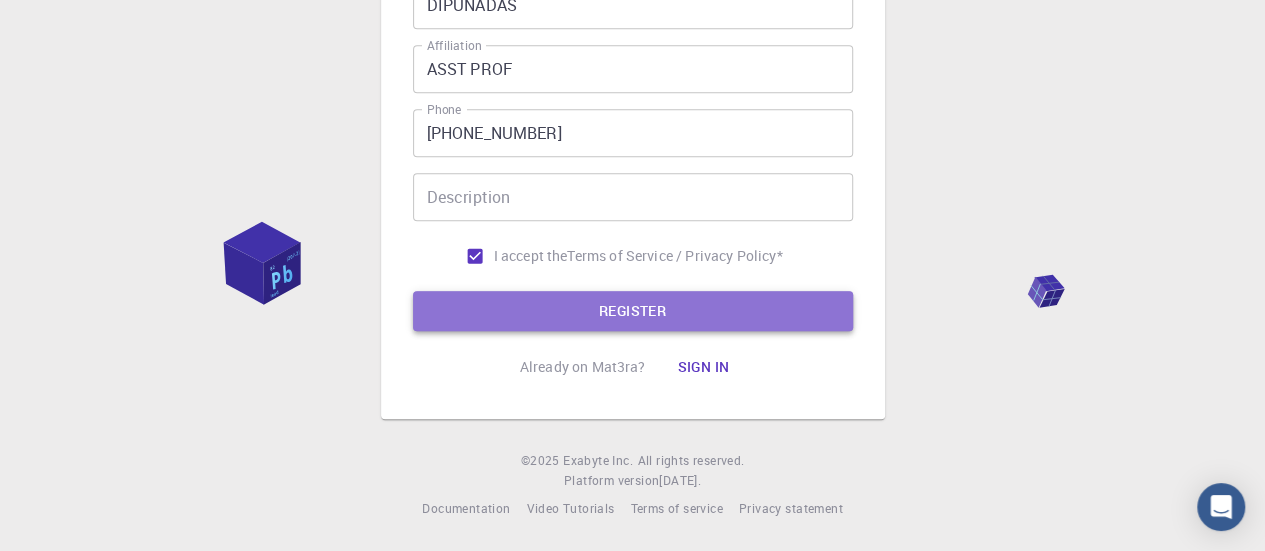 click on "REGISTER" at bounding box center [633, 311] 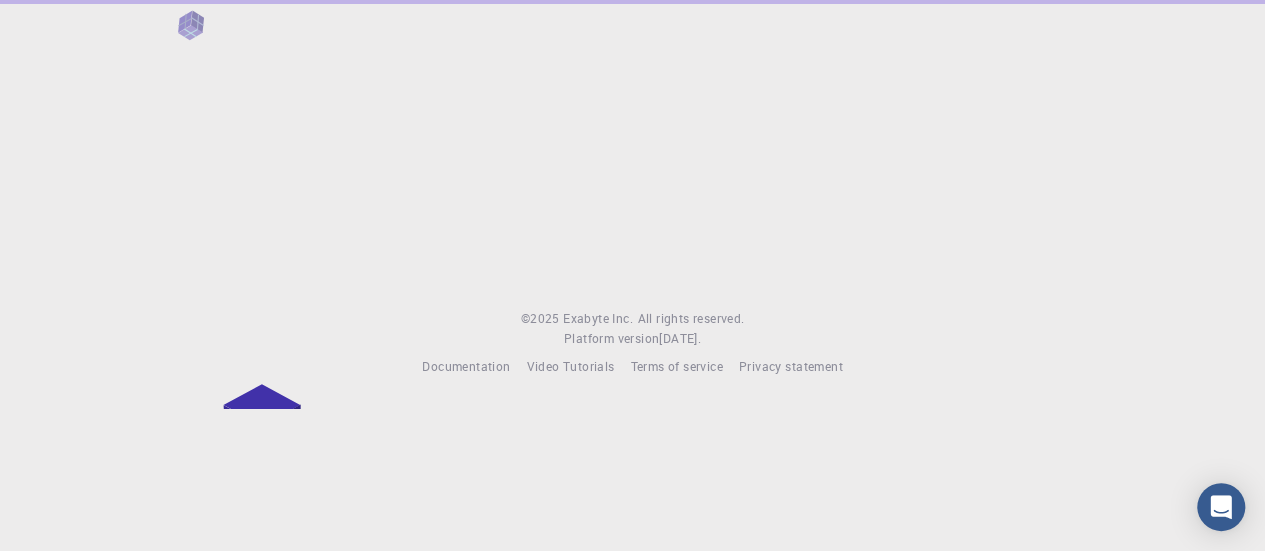scroll, scrollTop: 0, scrollLeft: 0, axis: both 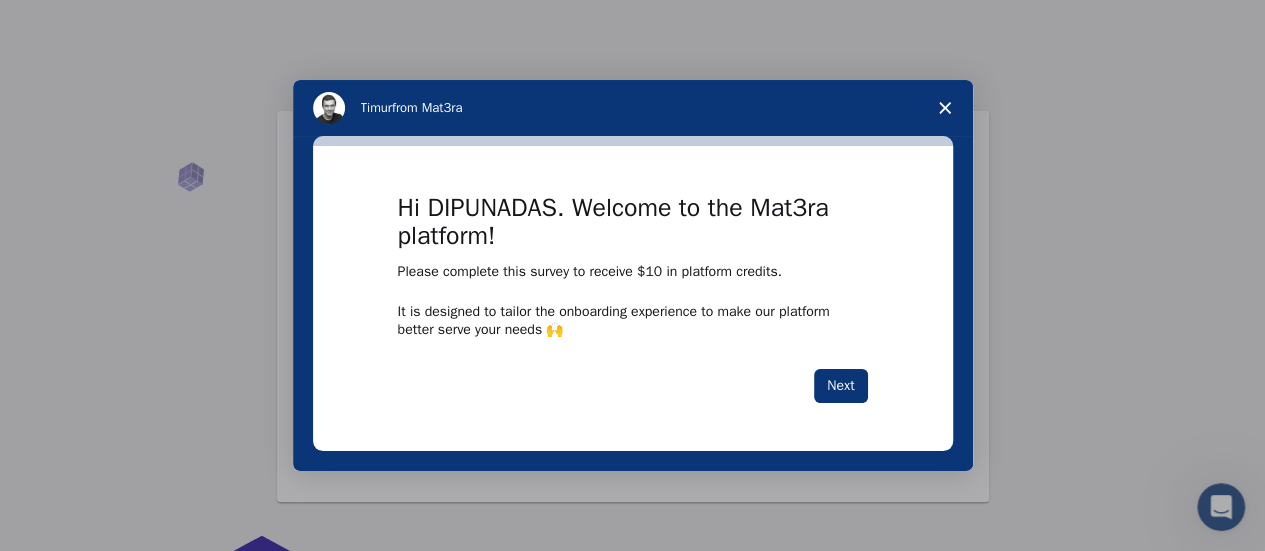 click 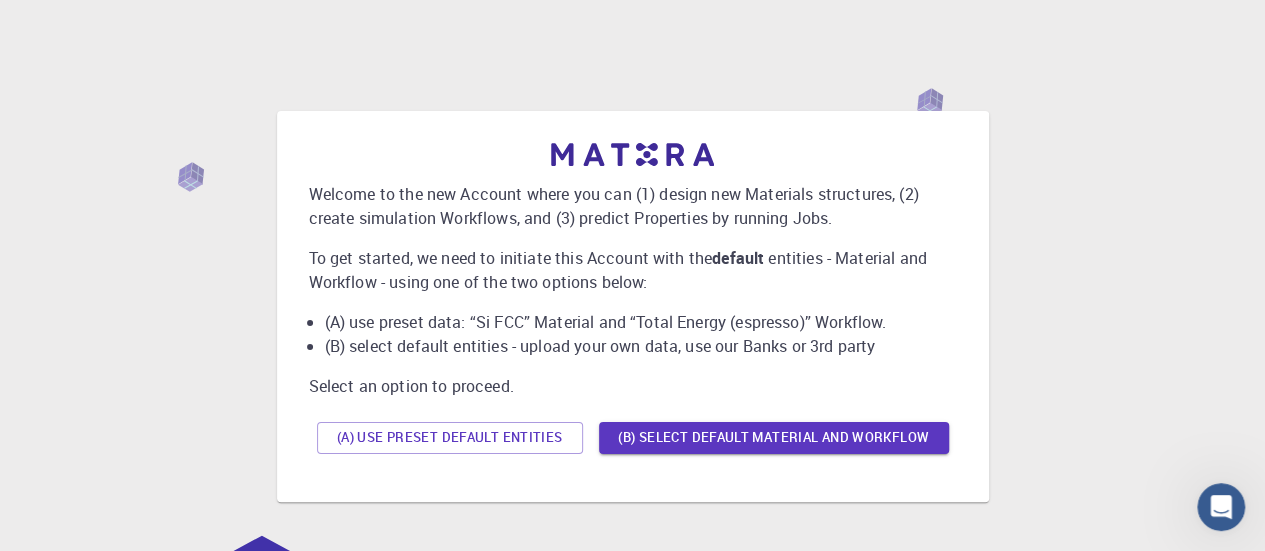 scroll, scrollTop: 100, scrollLeft: 0, axis: vertical 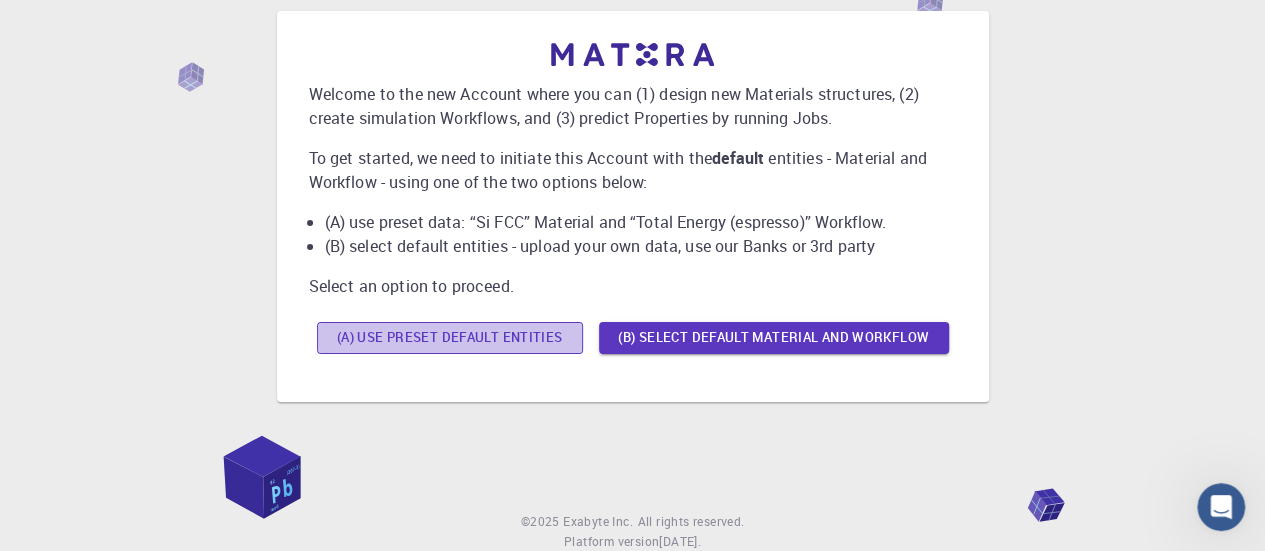 click on "(A) Use preset default entities" at bounding box center [450, 338] 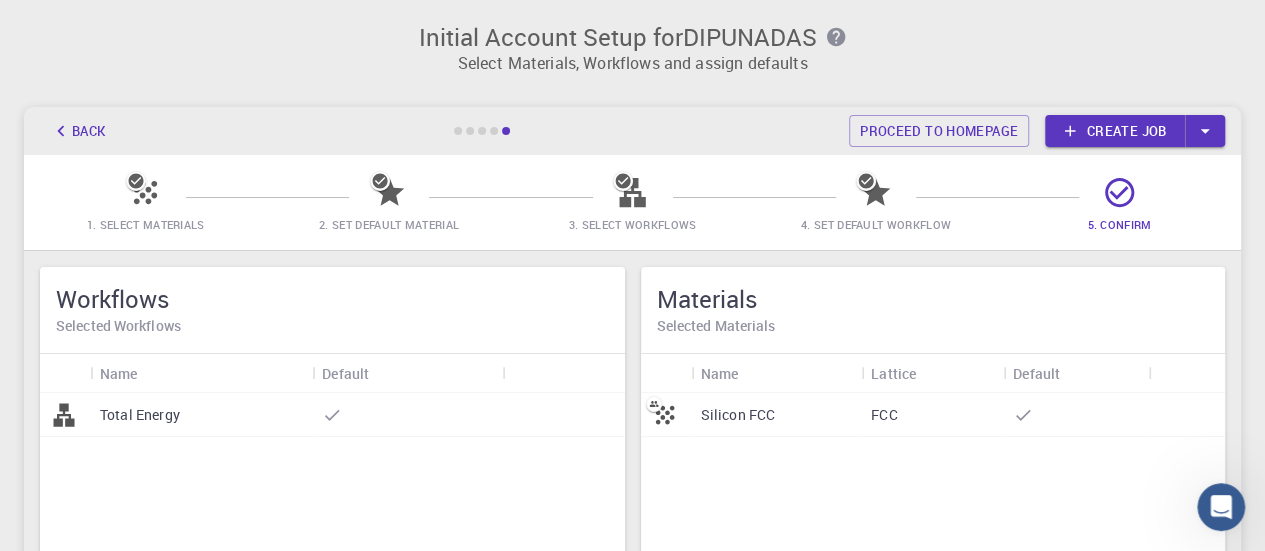 scroll, scrollTop: 0, scrollLeft: 0, axis: both 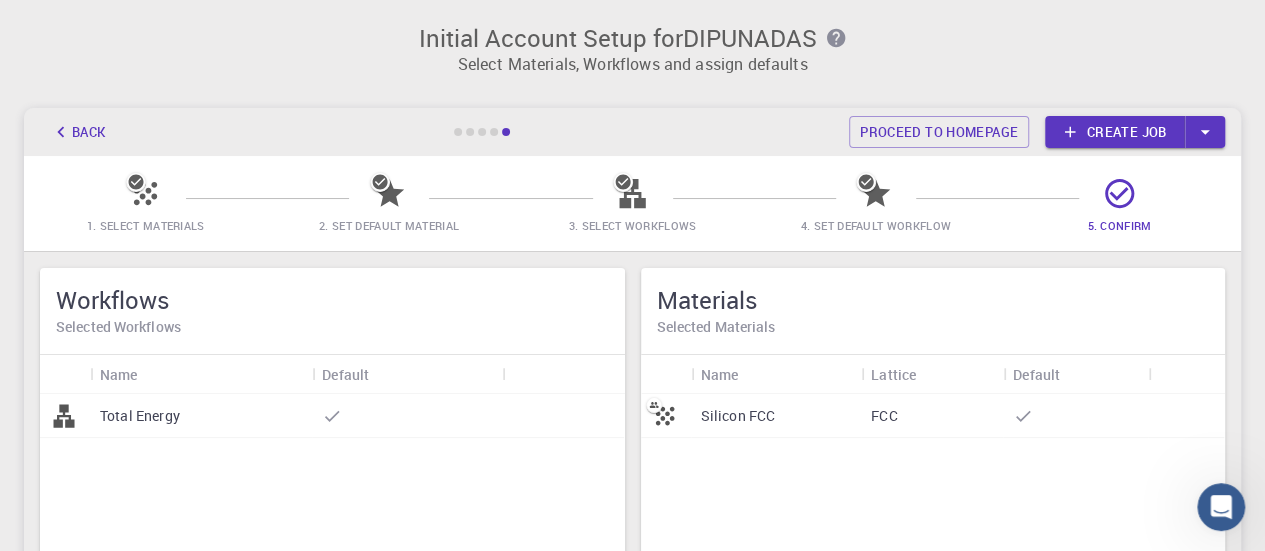 click 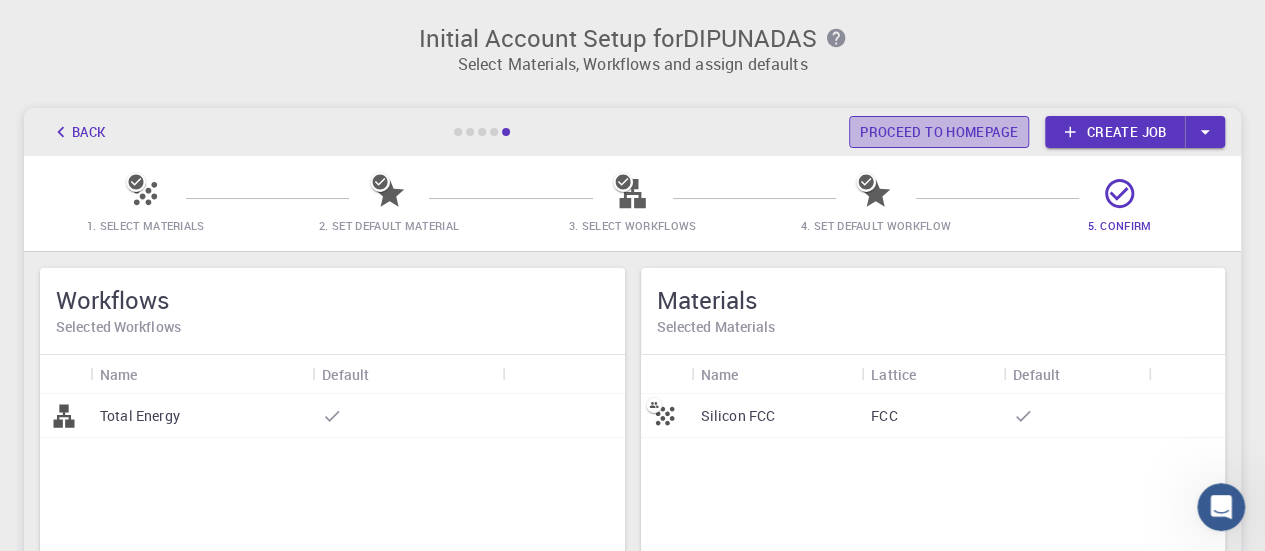 click on "Proceed to homepage" at bounding box center [939, 132] 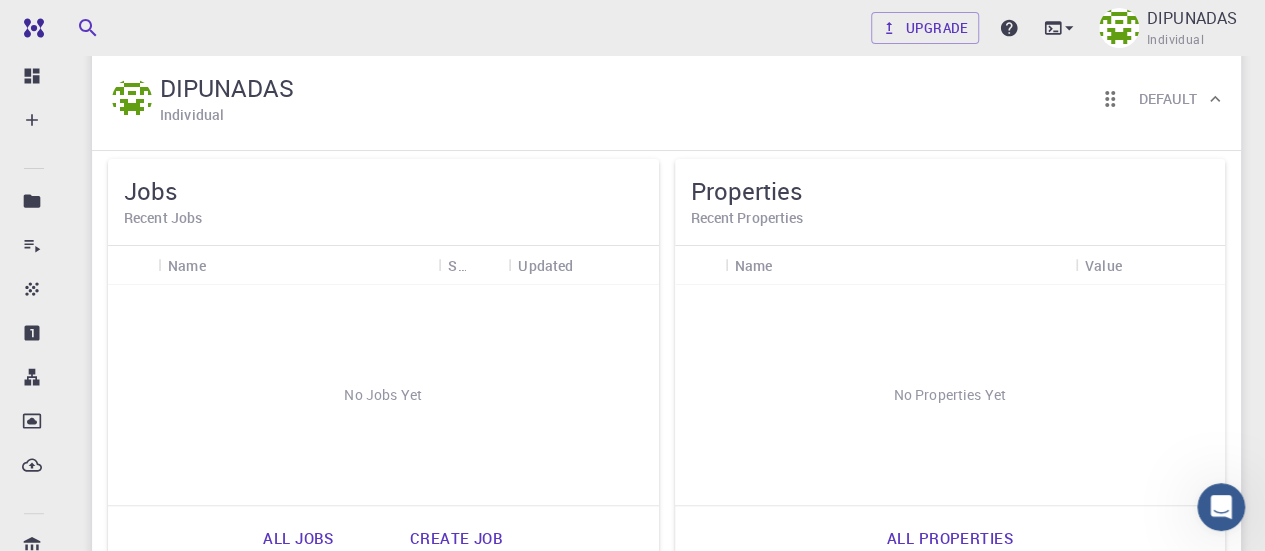 scroll, scrollTop: 0, scrollLeft: 0, axis: both 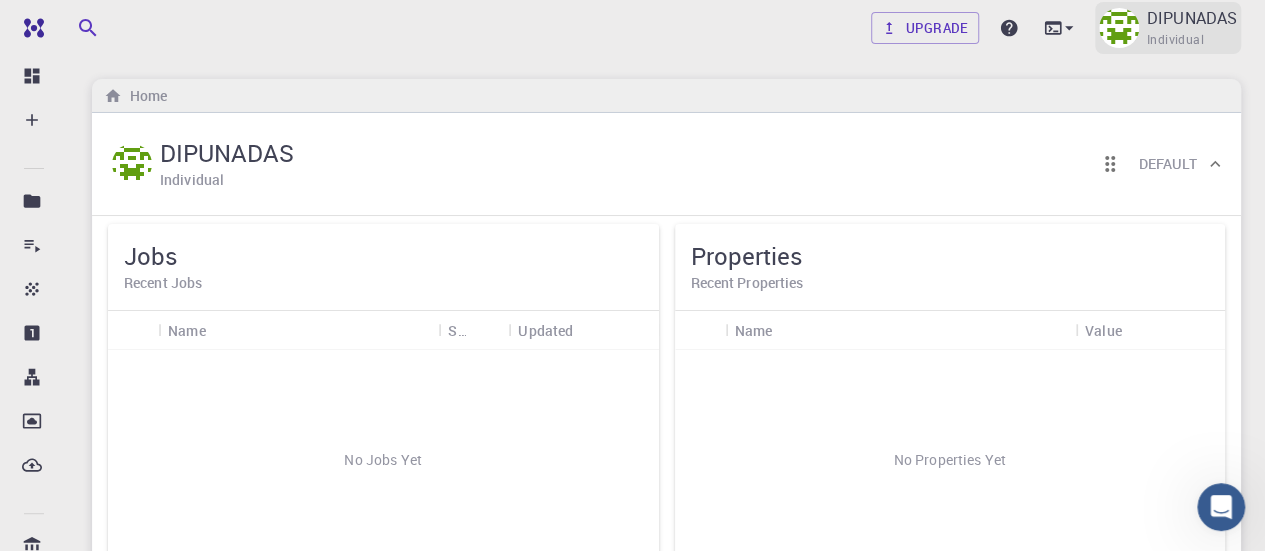 click on "DIPUNADAS" at bounding box center [1192, 18] 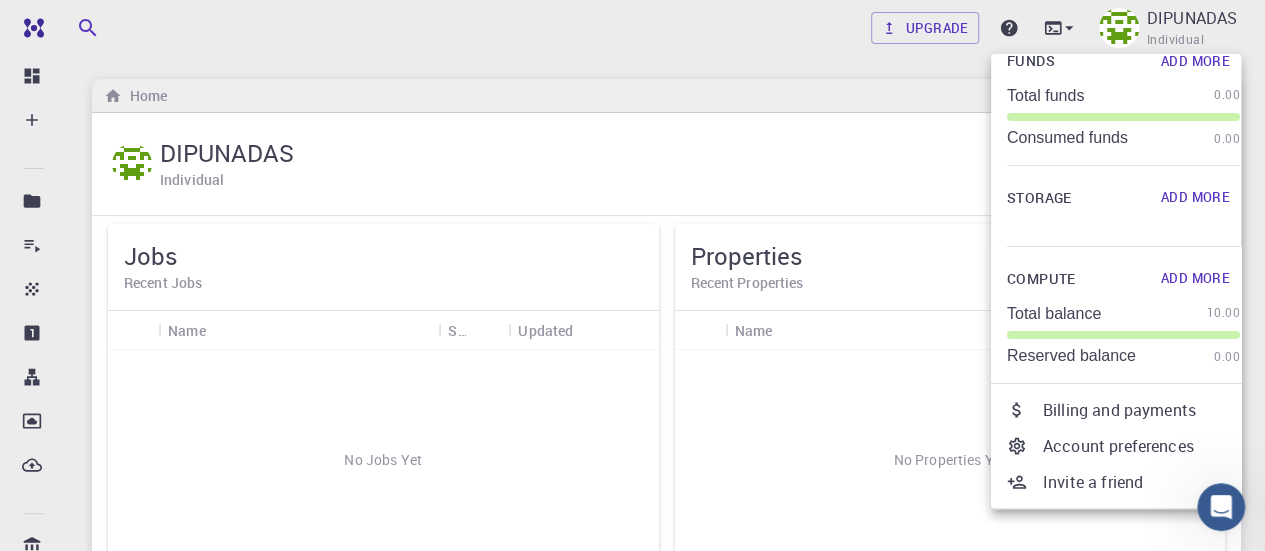 scroll, scrollTop: 112, scrollLeft: 0, axis: vertical 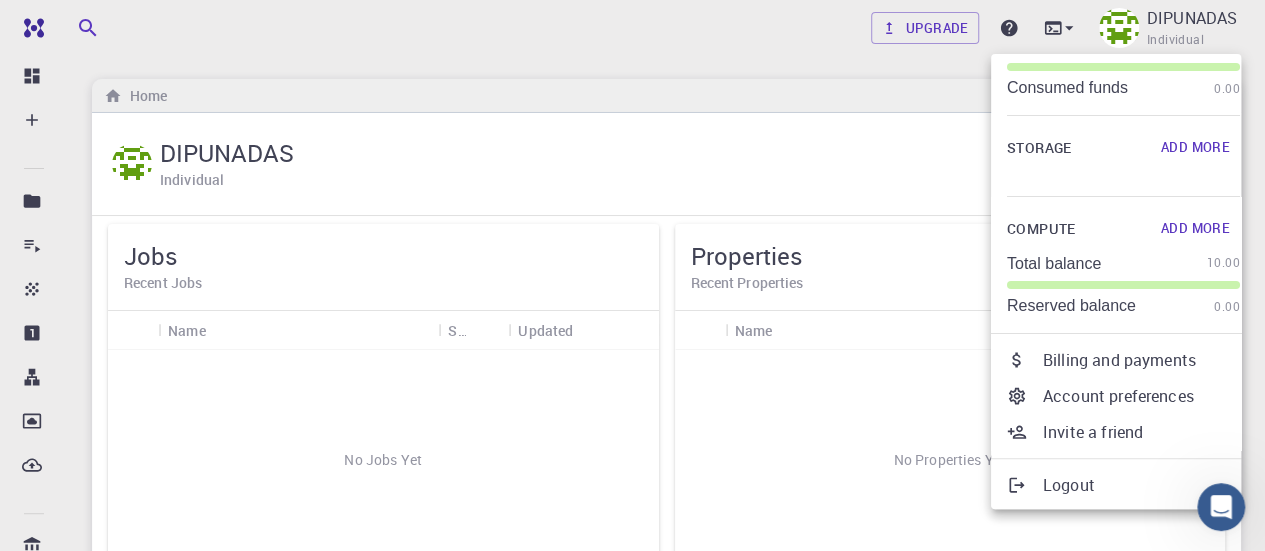 click on "Logout" at bounding box center [1141, 485] 